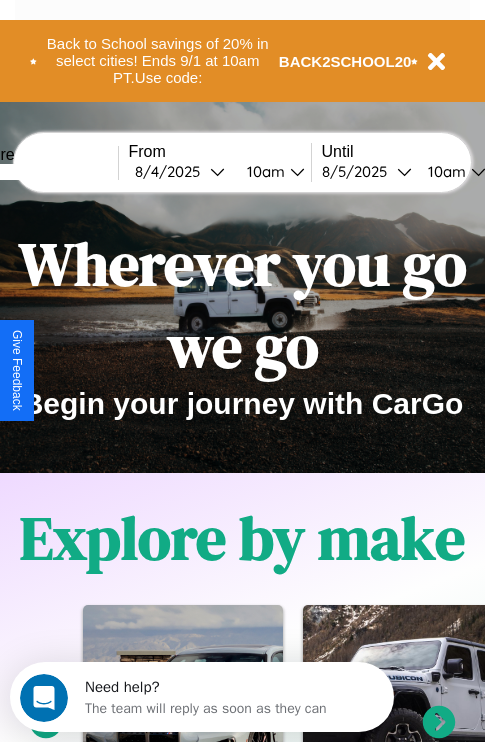 scroll, scrollTop: 0, scrollLeft: 0, axis: both 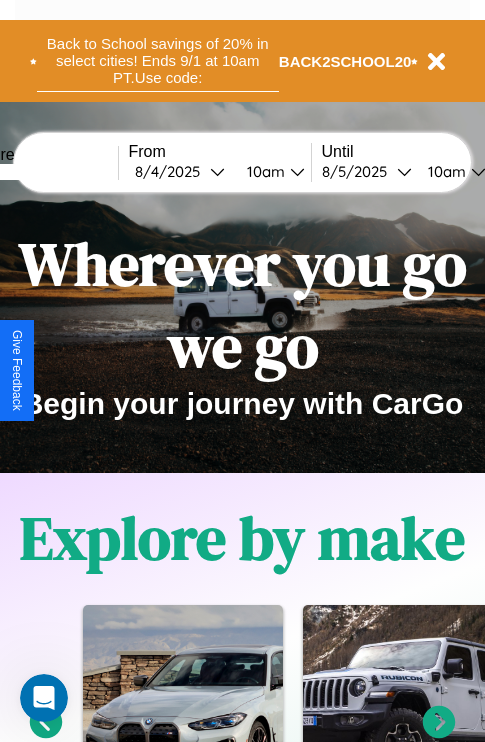 click on "Back to School savings of 20% in select cities! Ends 9/1 at 10am PT.  Use code:" at bounding box center (158, 61) 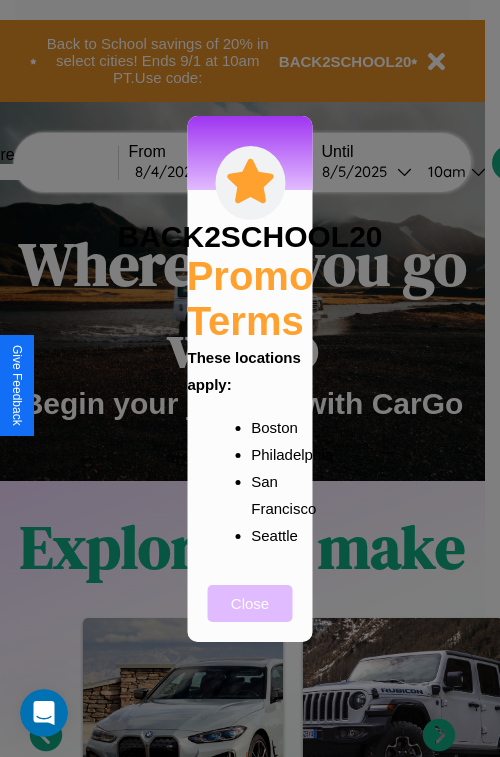 click on "Close" at bounding box center (250, 603) 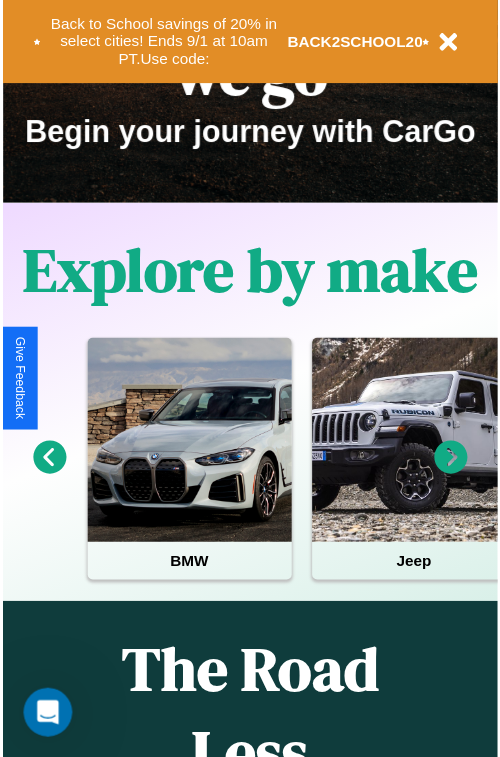 scroll, scrollTop: 0, scrollLeft: 0, axis: both 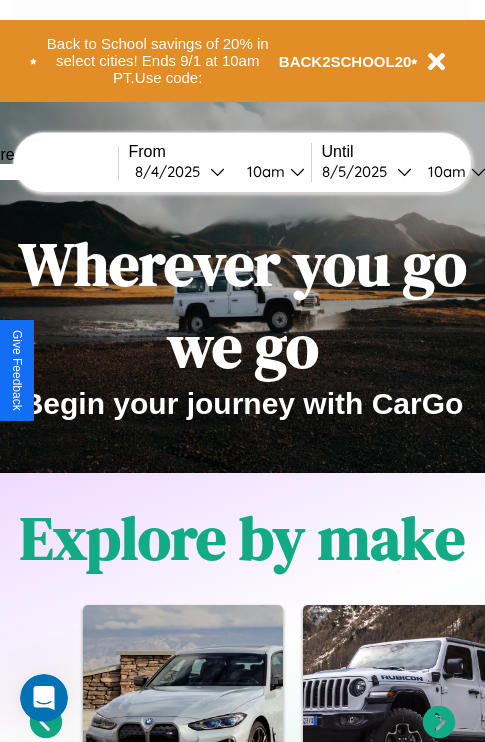 click at bounding box center [43, 172] 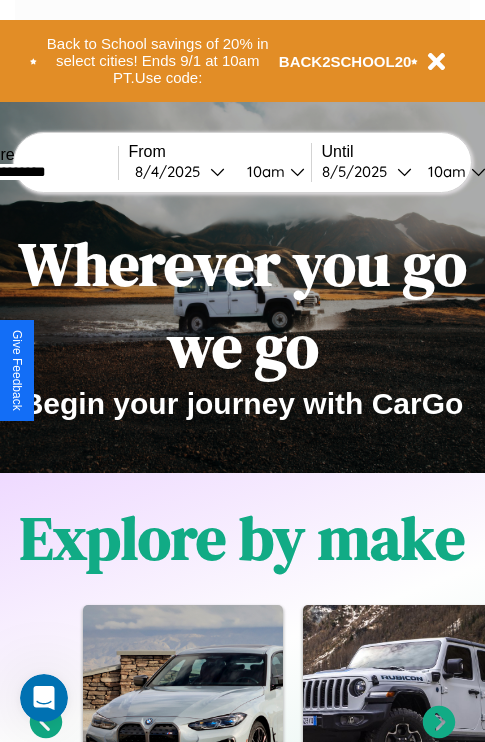type on "**********" 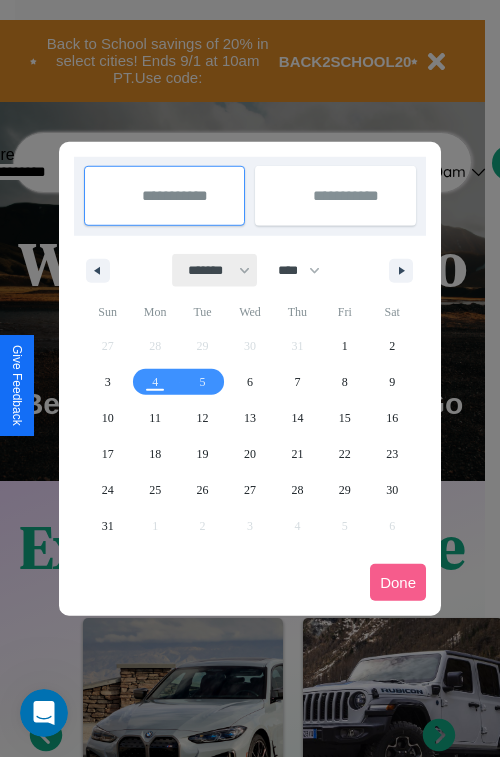 click on "******* ******** ***** ***** *** **** **** ****** ********* ******* ******** ********" at bounding box center (215, 270) 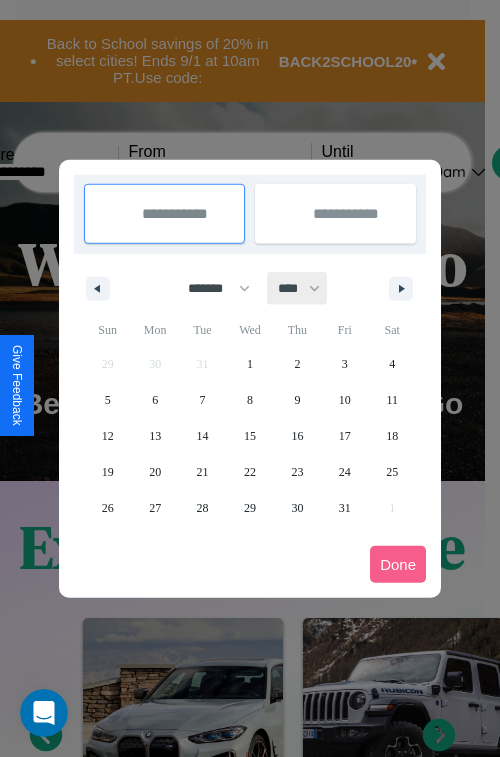 click on "**** **** **** **** **** **** **** **** **** **** **** **** **** **** **** **** **** **** **** **** **** **** **** **** **** **** **** **** **** **** **** **** **** **** **** **** **** **** **** **** **** **** **** **** **** **** **** **** **** **** **** **** **** **** **** **** **** **** **** **** **** **** **** **** **** **** **** **** **** **** **** **** **** **** **** **** **** **** **** **** **** **** **** **** **** **** **** **** **** **** **** **** **** **** **** **** **** **** **** **** **** **** **** **** **** **** **** **** **** **** **** **** **** **** **** **** **** **** **** **** ****" at bounding box center (298, 288) 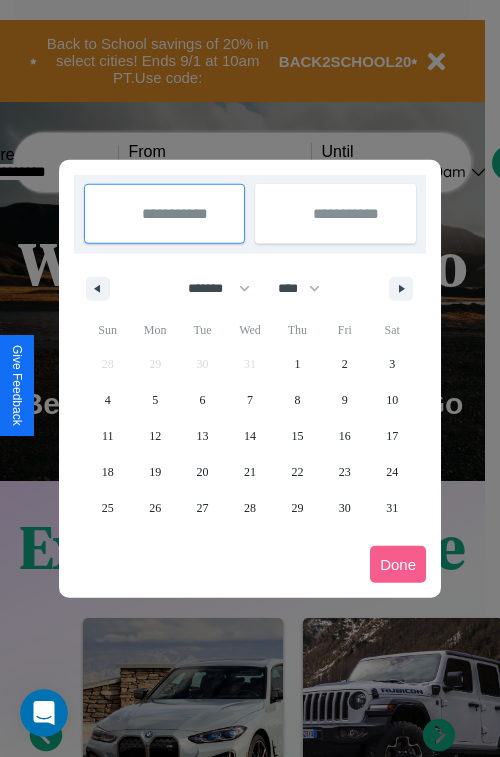 click on "23" at bounding box center (345, 472) 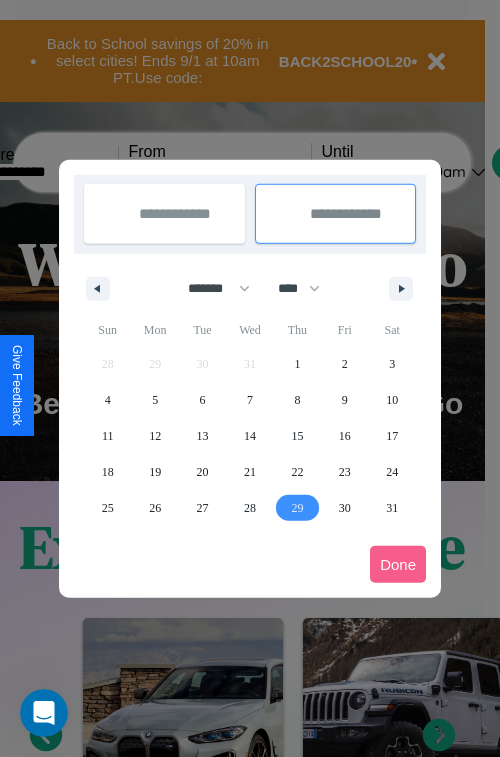 click on "29" at bounding box center (297, 508) 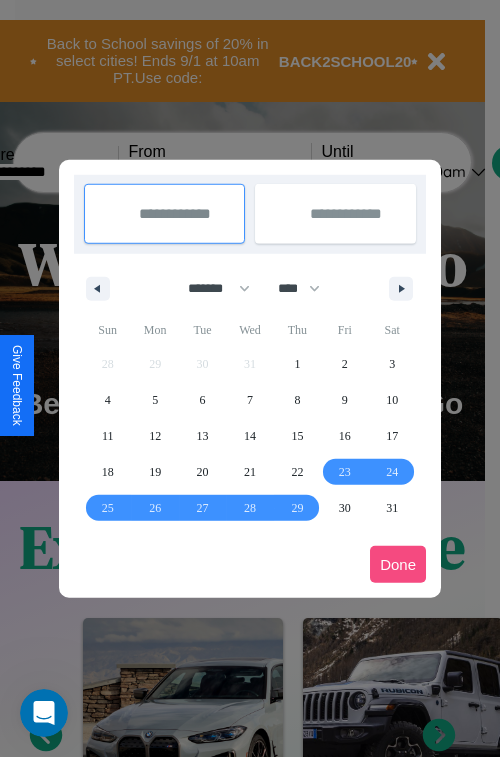 click on "Done" at bounding box center (398, 564) 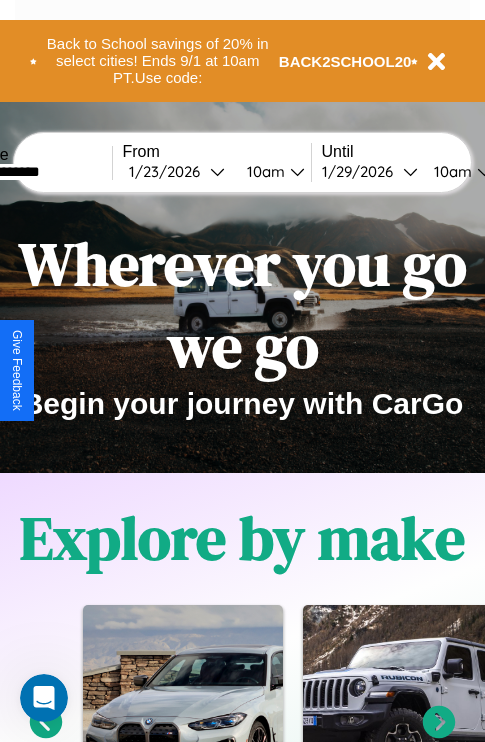 click on "10am" at bounding box center (263, 171) 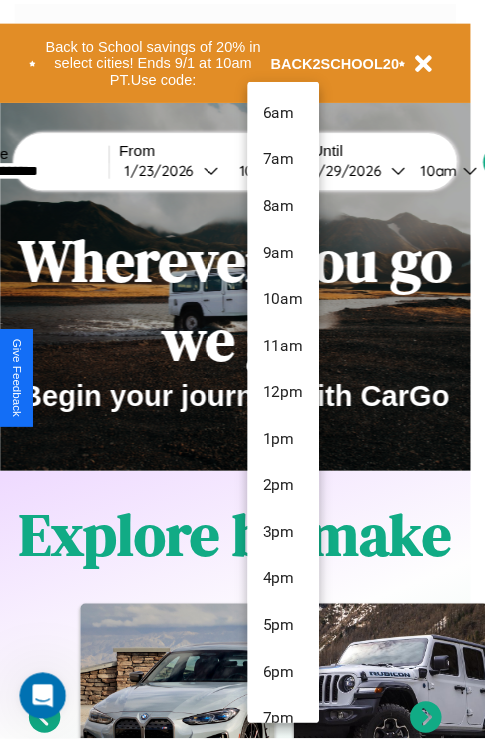 scroll, scrollTop: 67, scrollLeft: 0, axis: vertical 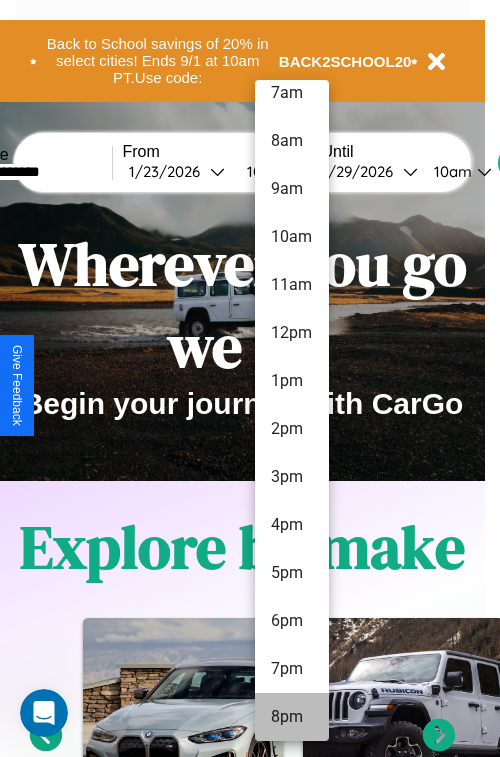click on "8pm" at bounding box center (292, 717) 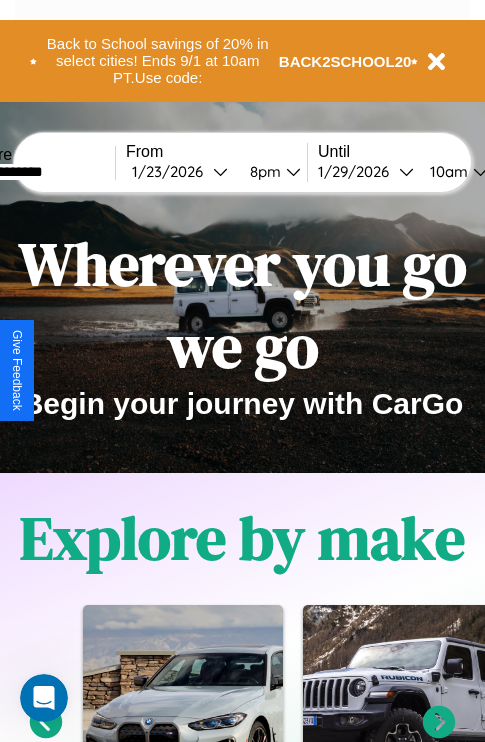 scroll, scrollTop: 0, scrollLeft: 71, axis: horizontal 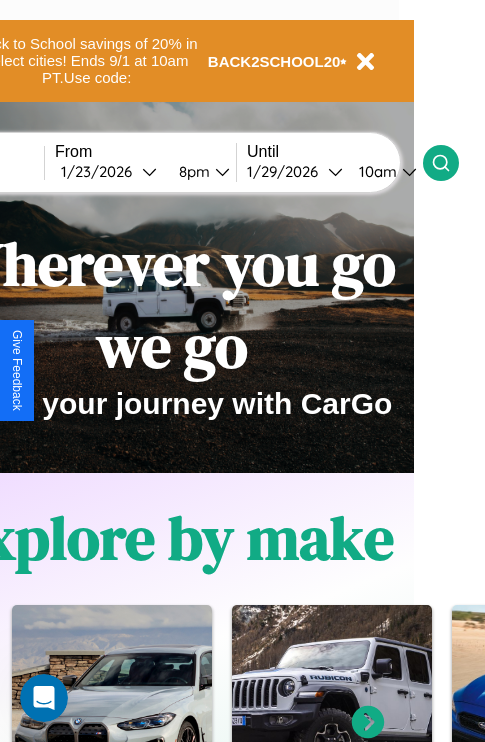 click 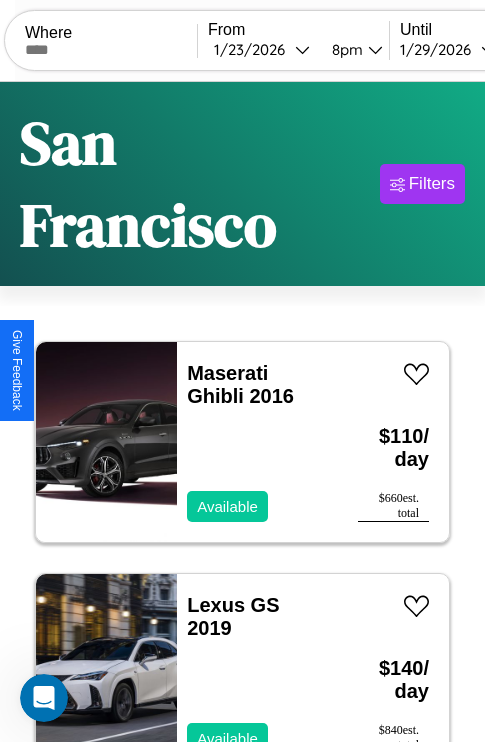 scroll, scrollTop: 154, scrollLeft: 0, axis: vertical 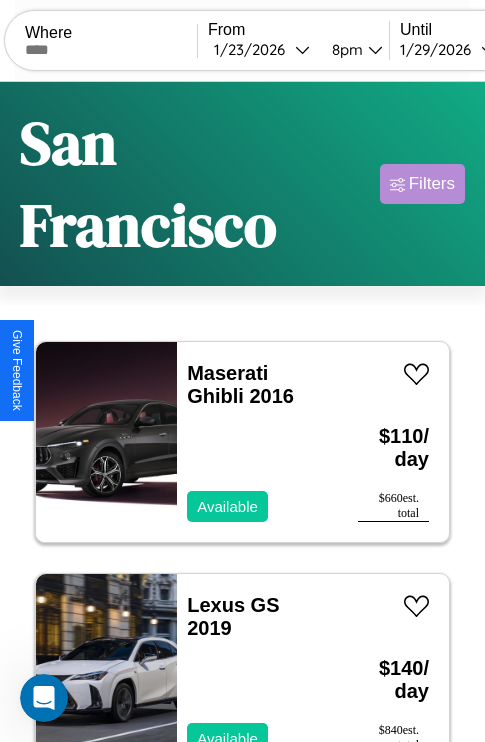 click on "Filters" at bounding box center [432, 184] 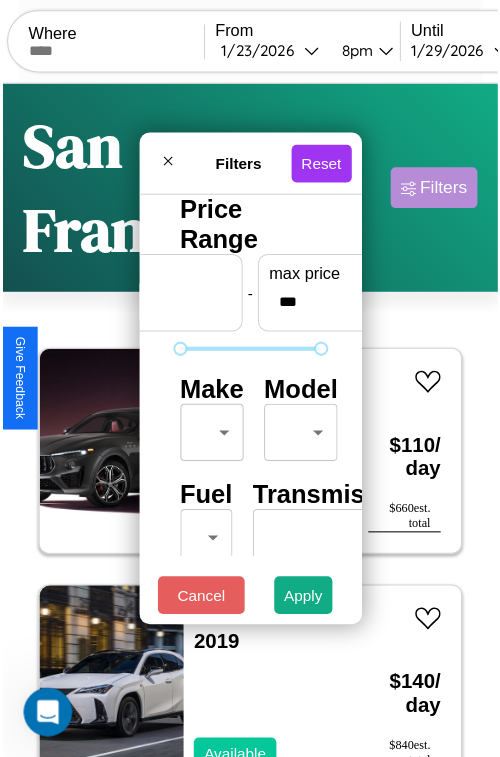 scroll, scrollTop: 59, scrollLeft: 0, axis: vertical 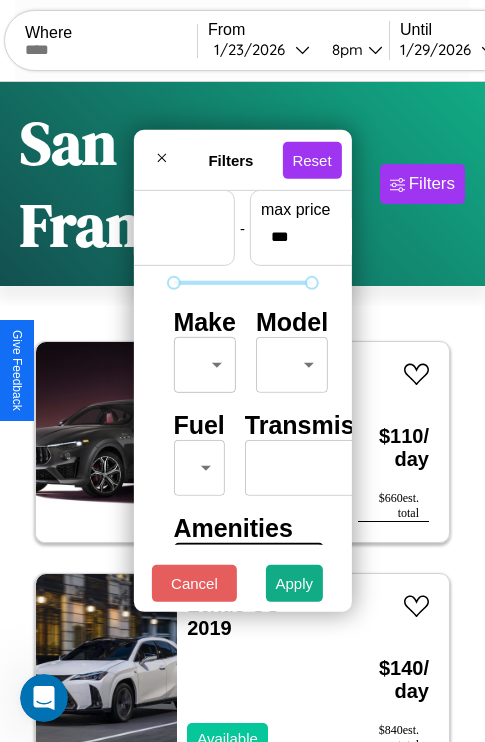 click on "CarGo Where From 1 / 23 / 2026 8pm Until 1 / 29 / 2026 10am Become a Host Login Sign Up San Francisco Filters 25  cars in this area These cars can be picked up in this city. Maserati   Ghibli   2016 Available $ 110  / day $ 660  est. total Lexus   GS   2019 Available $ 140  / day $ 840  est. total Volvo   VAH   2021 Available $ 40  / day $ 240  est. total Ferrari   Daytona SP3   2016 Available $ 70  / day $ 420  est. total GMC   Magna Van   2017 Available $ 150  / day $ 900  est. total Lexus   LX   2016 Available $ 160  / day $ 960  est. total Chrysler   Pacifica   2021 Available $ 200  / day $ 1200  est. total Jaguar   XJ12   2014 Available $ 170  / day $ 1020  est. total Hyundai   Elantra GT   2024 Available $ 80  / day $ 480  est. total Chevrolet   Cruze   2024 Available $ 60  / day $ 360  est. total Honda   Clarity   2018 Available $ 70  / day $ 420  est. total Bentley   Mulsanne   2014 Available $ 40  / day $ 240  est. total Jaguar   XF   2024 Available $ 200  / day $ 1200  est. total Chrysler   Daytona" at bounding box center [242, 453] 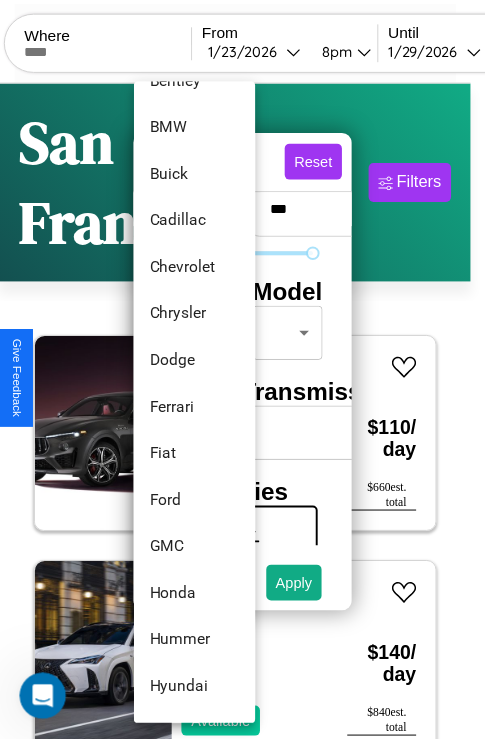 scroll, scrollTop: 326, scrollLeft: 0, axis: vertical 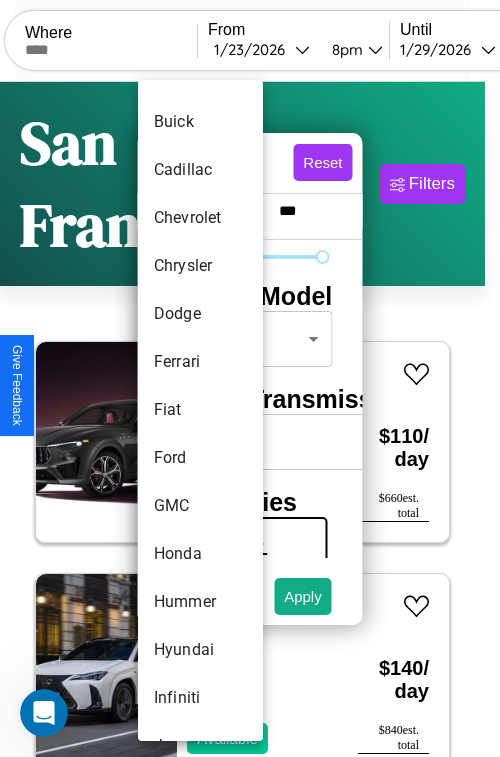 click on "Fiat" at bounding box center (200, 410) 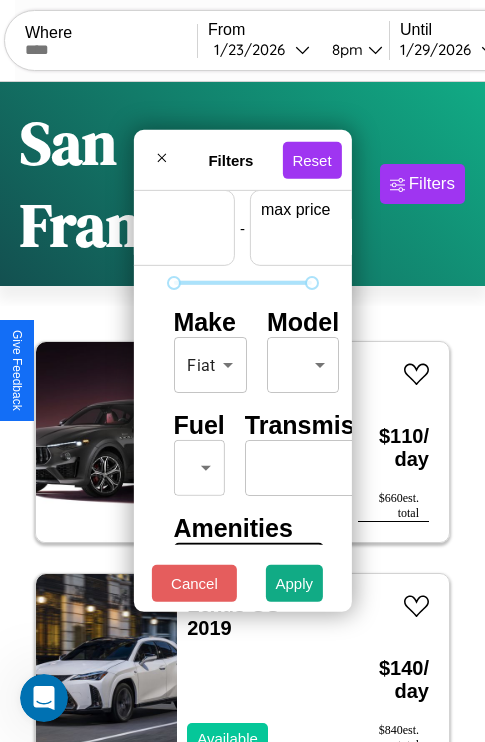 scroll, scrollTop: 59, scrollLeft: 124, axis: both 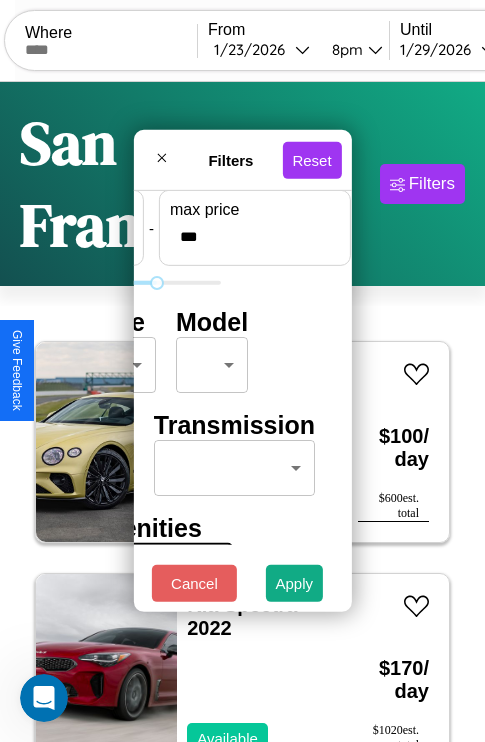 type on "***" 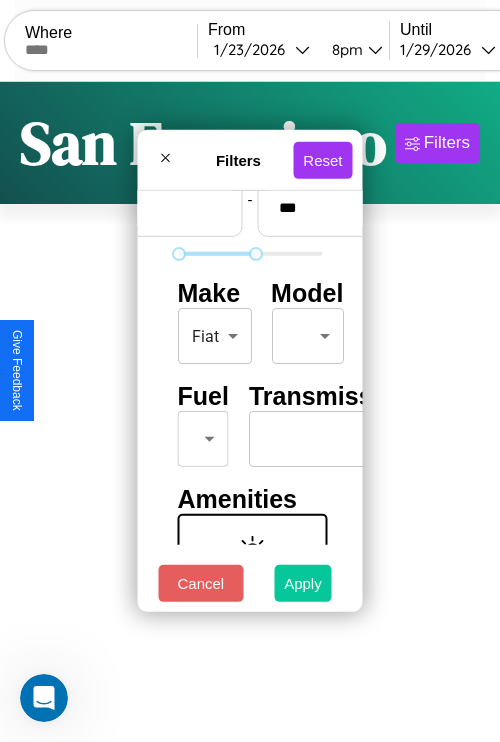 type on "*" 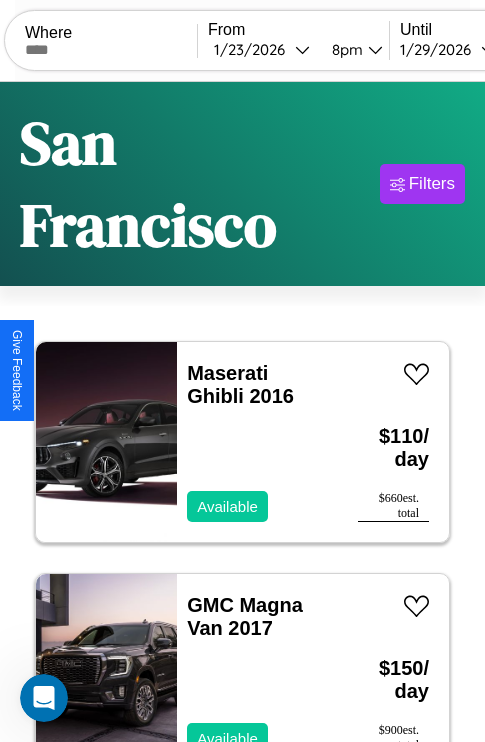scroll, scrollTop: 177, scrollLeft: 0, axis: vertical 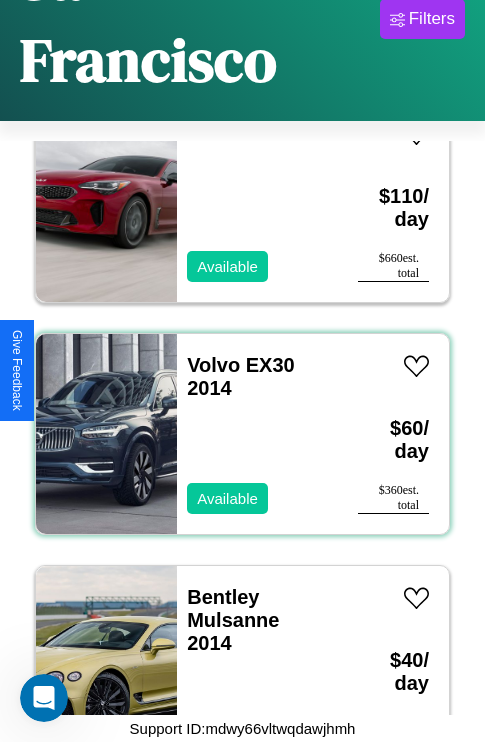 click on "Volvo   EX30   2014 Available" at bounding box center (257, 434) 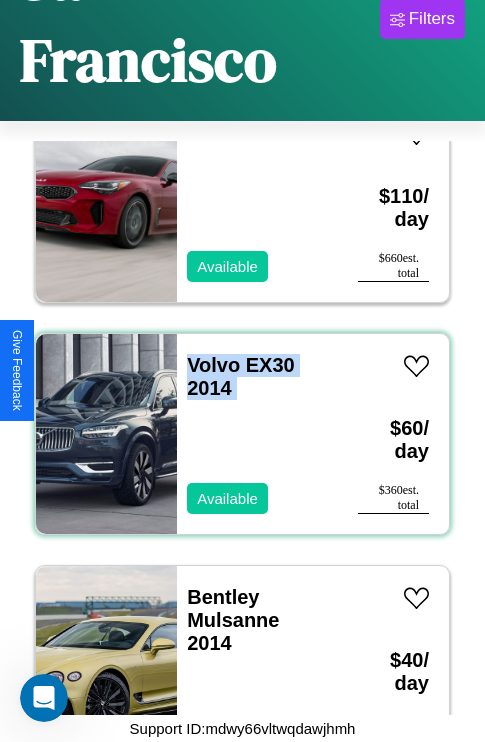 click on "Volvo   EX30   2014 Available" at bounding box center [257, 434] 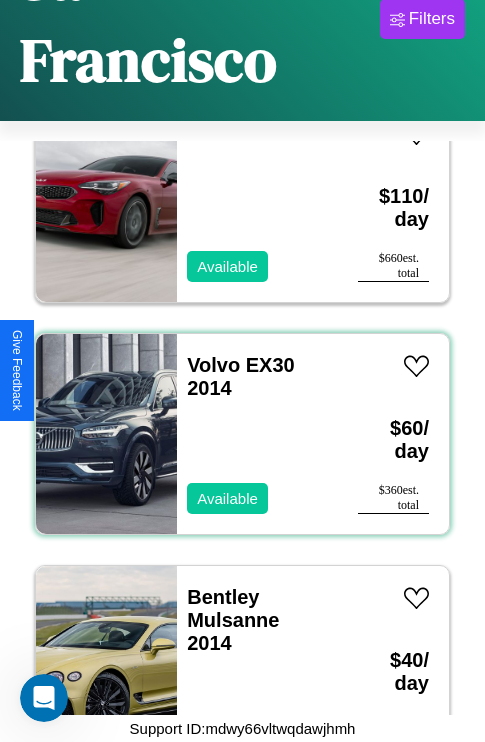 click on "Volvo   EX30   2014 Available" at bounding box center [257, 434] 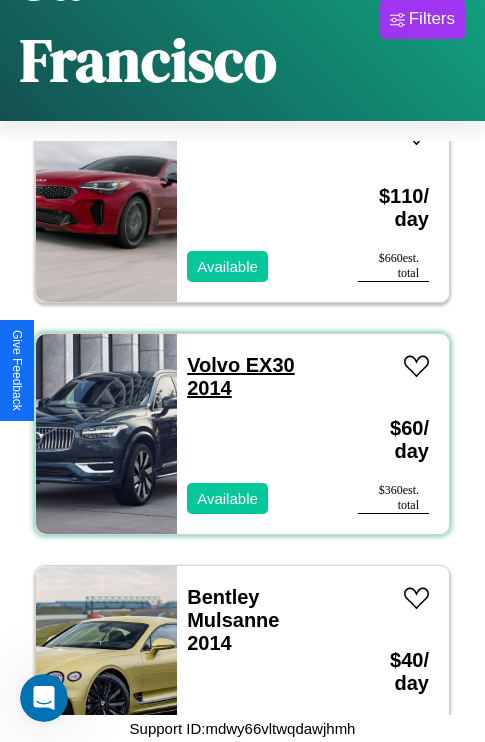 click on "Volvo   EX30   2014" at bounding box center (240, 376) 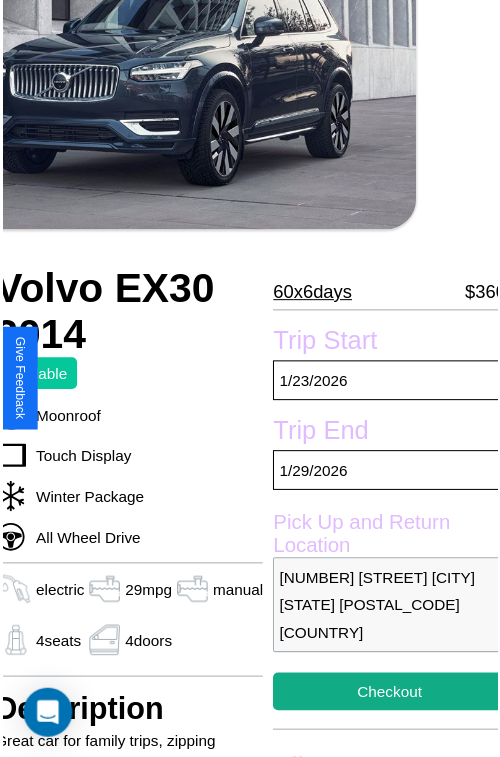 scroll, scrollTop: 160, scrollLeft: 80, axis: both 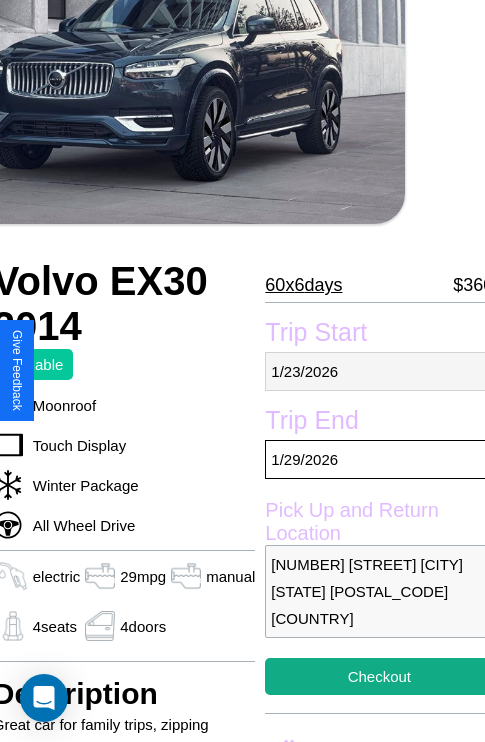 click on "[MONTH] / [DAY] / [YEAR]" at bounding box center (379, 371) 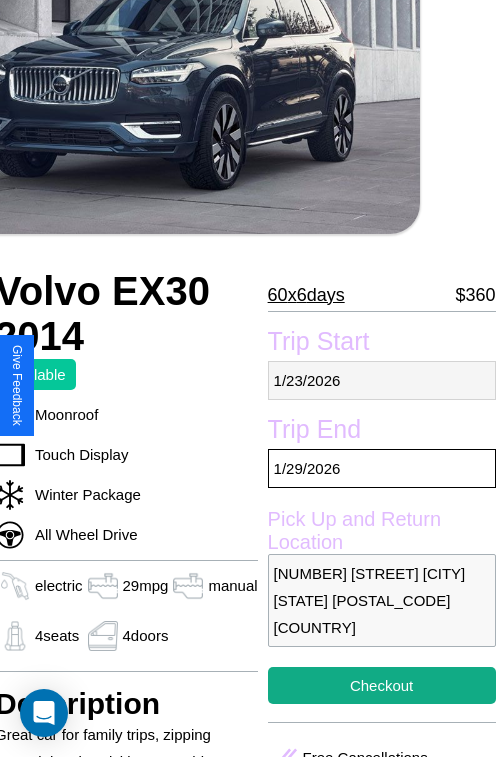 select on "*" 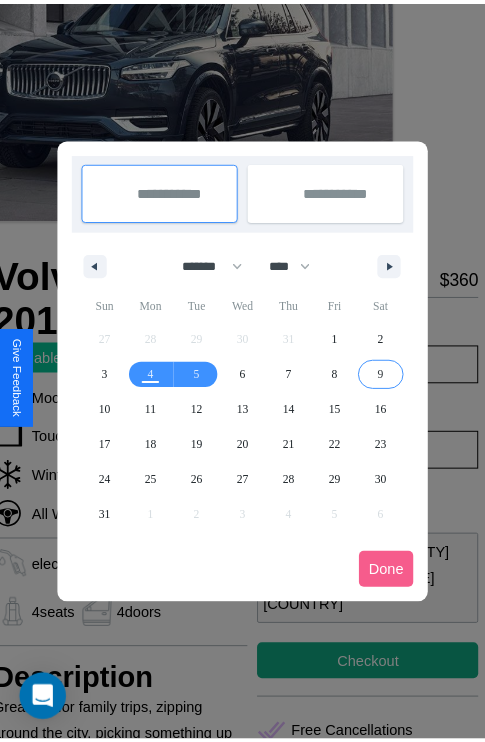 scroll, scrollTop: 0, scrollLeft: 80, axis: horizontal 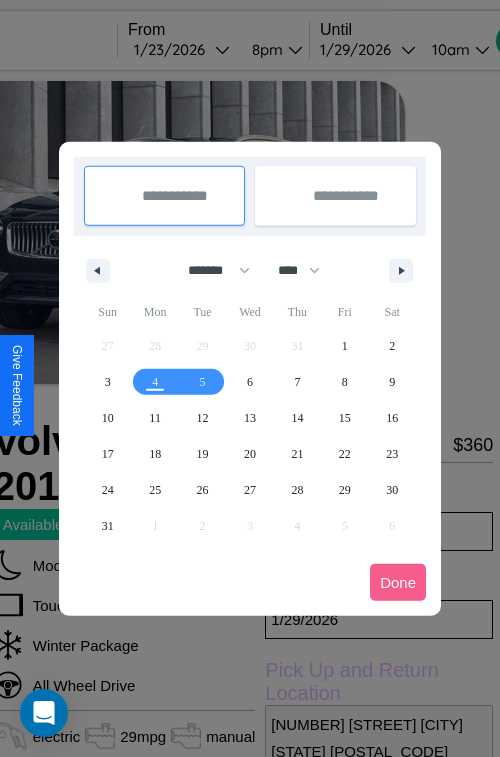 click at bounding box center [250, 378] 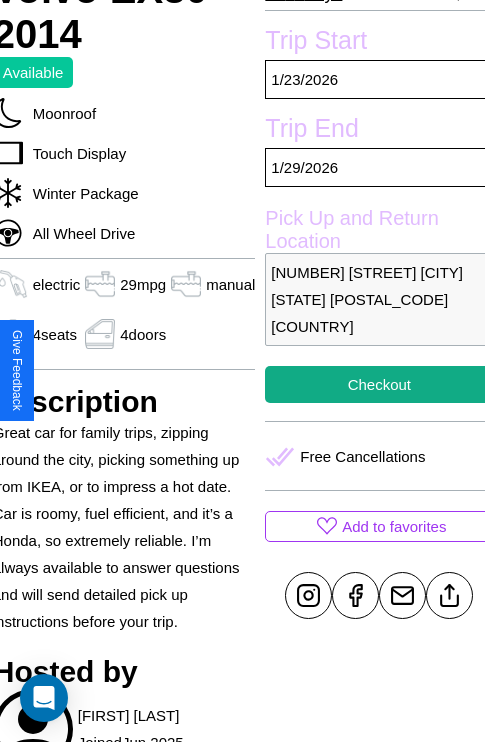 scroll, scrollTop: 465, scrollLeft: 80, axis: both 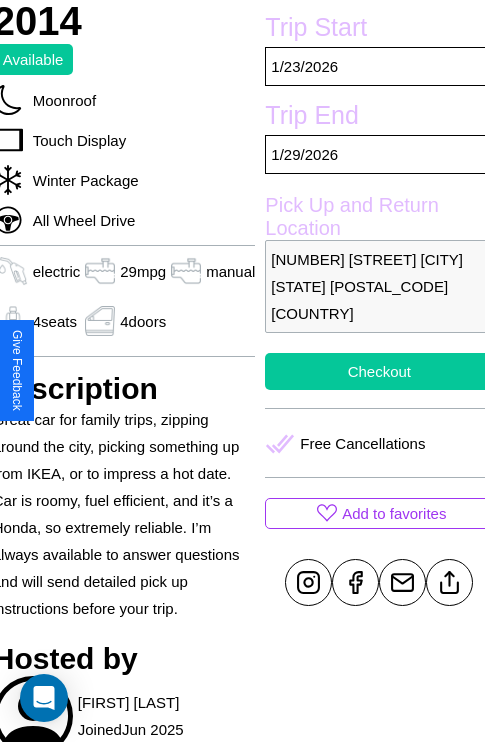 click on "Checkout" at bounding box center [379, 371] 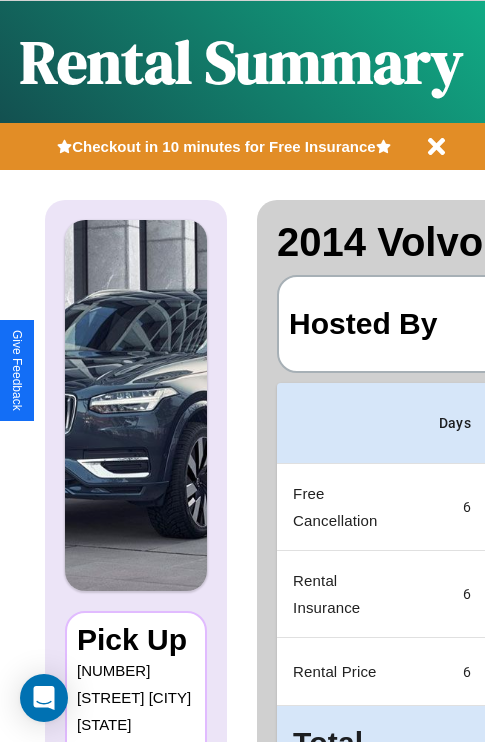 scroll, scrollTop: 0, scrollLeft: 378, axis: horizontal 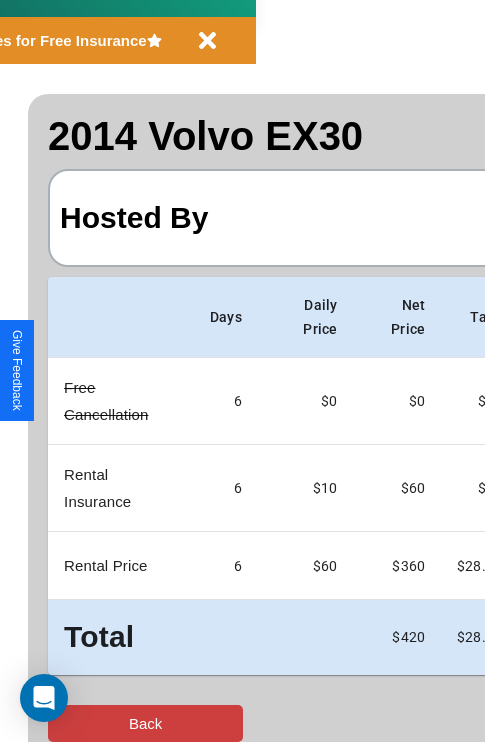 click on "Back" at bounding box center (145, 723) 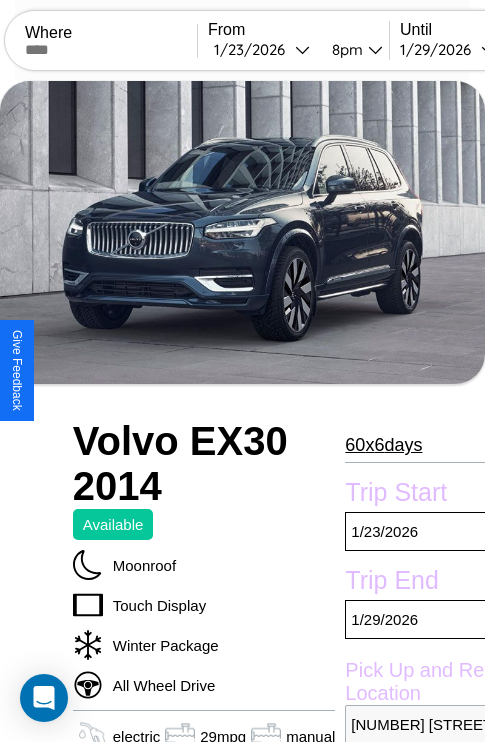 scroll, scrollTop: 74, scrollLeft: 0, axis: vertical 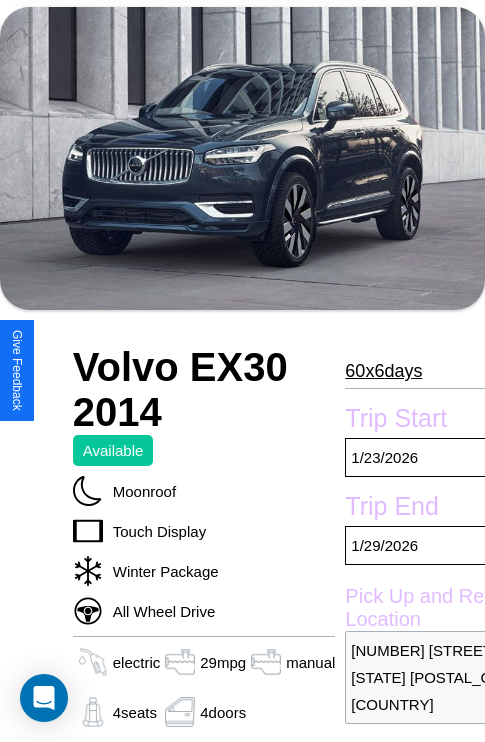 click on "60  x  6  days" at bounding box center (383, 371) 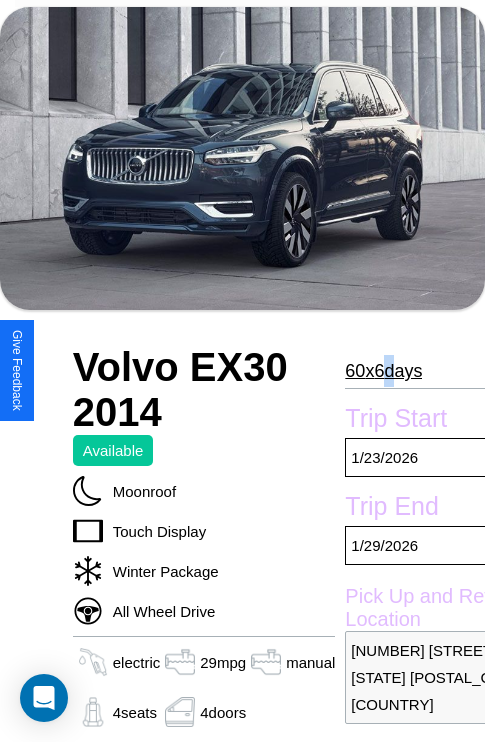 click on "60  x  6  days" at bounding box center [383, 371] 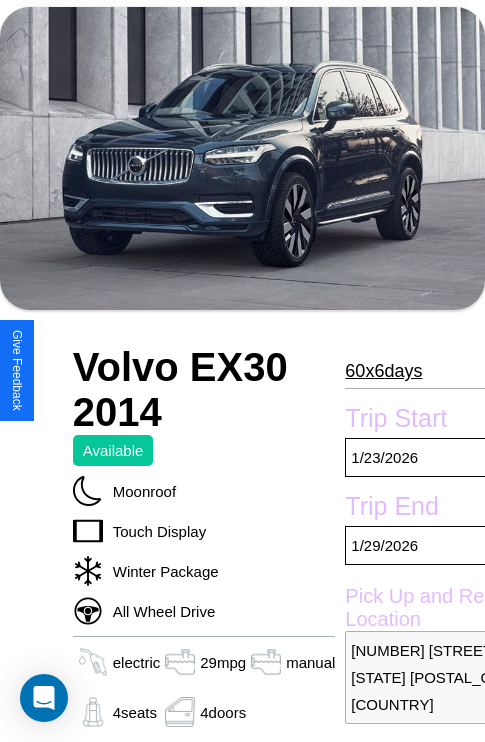 click on "60  x  6  days" at bounding box center [383, 371] 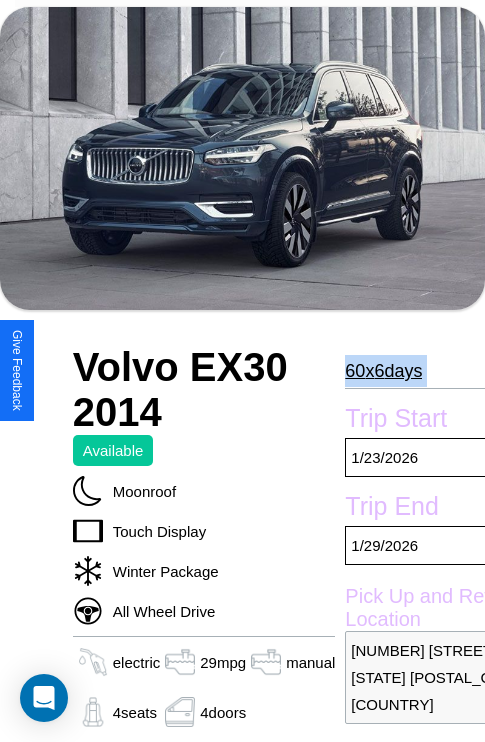 click on "60  x  6  days" at bounding box center (383, 371) 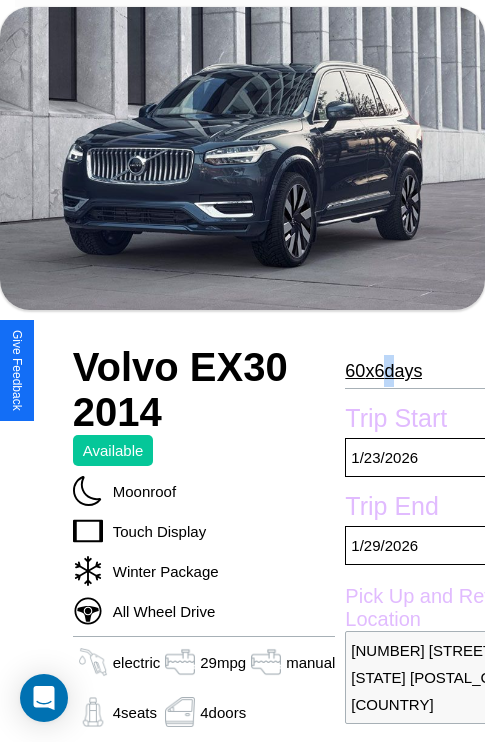 click on "60  x  6  days" at bounding box center (383, 371) 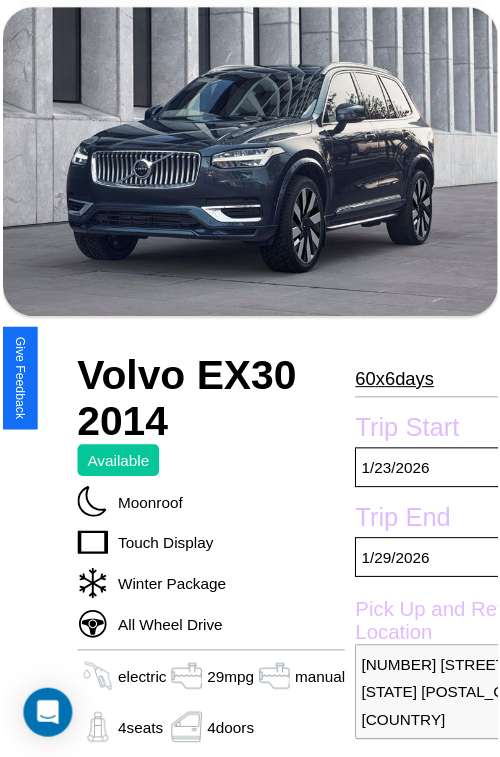 scroll, scrollTop: 160, scrollLeft: 80, axis: both 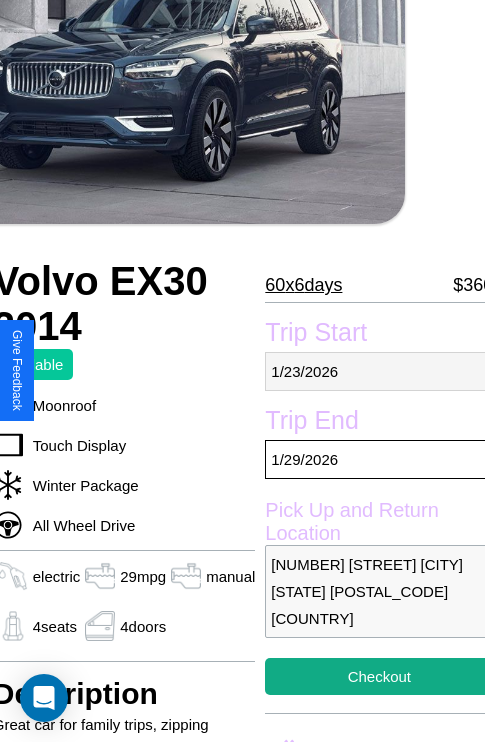 click on "[MONTH] / [DAY] / [YEAR]" at bounding box center [379, 371] 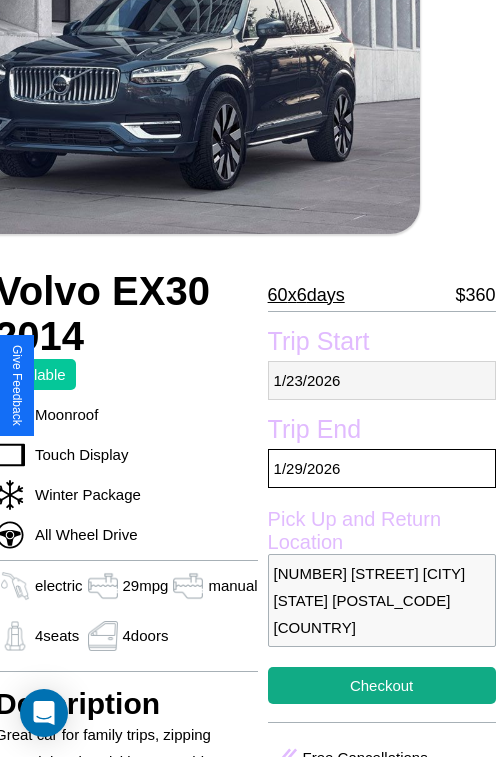 select on "*" 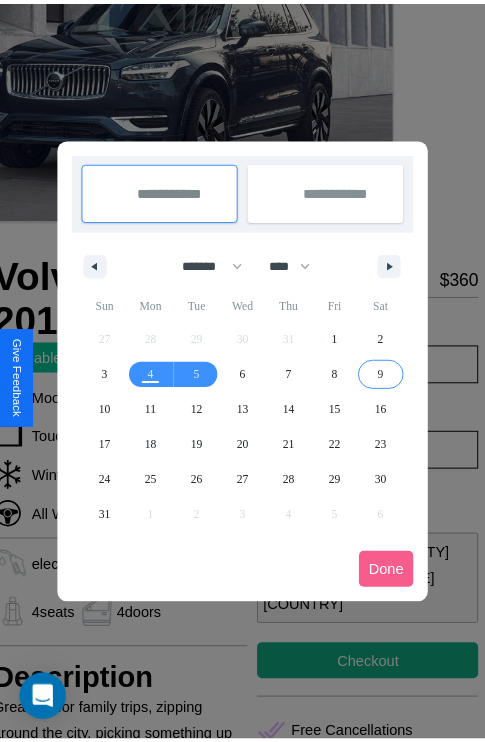 scroll, scrollTop: 0, scrollLeft: 80, axis: horizontal 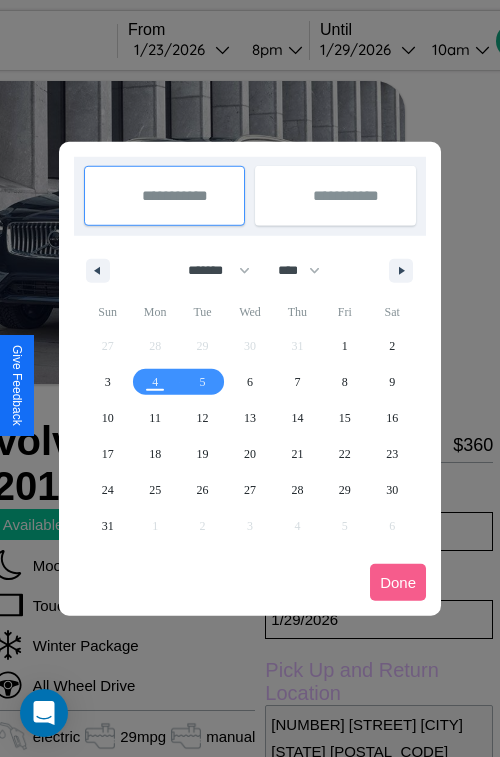 click at bounding box center (250, 378) 